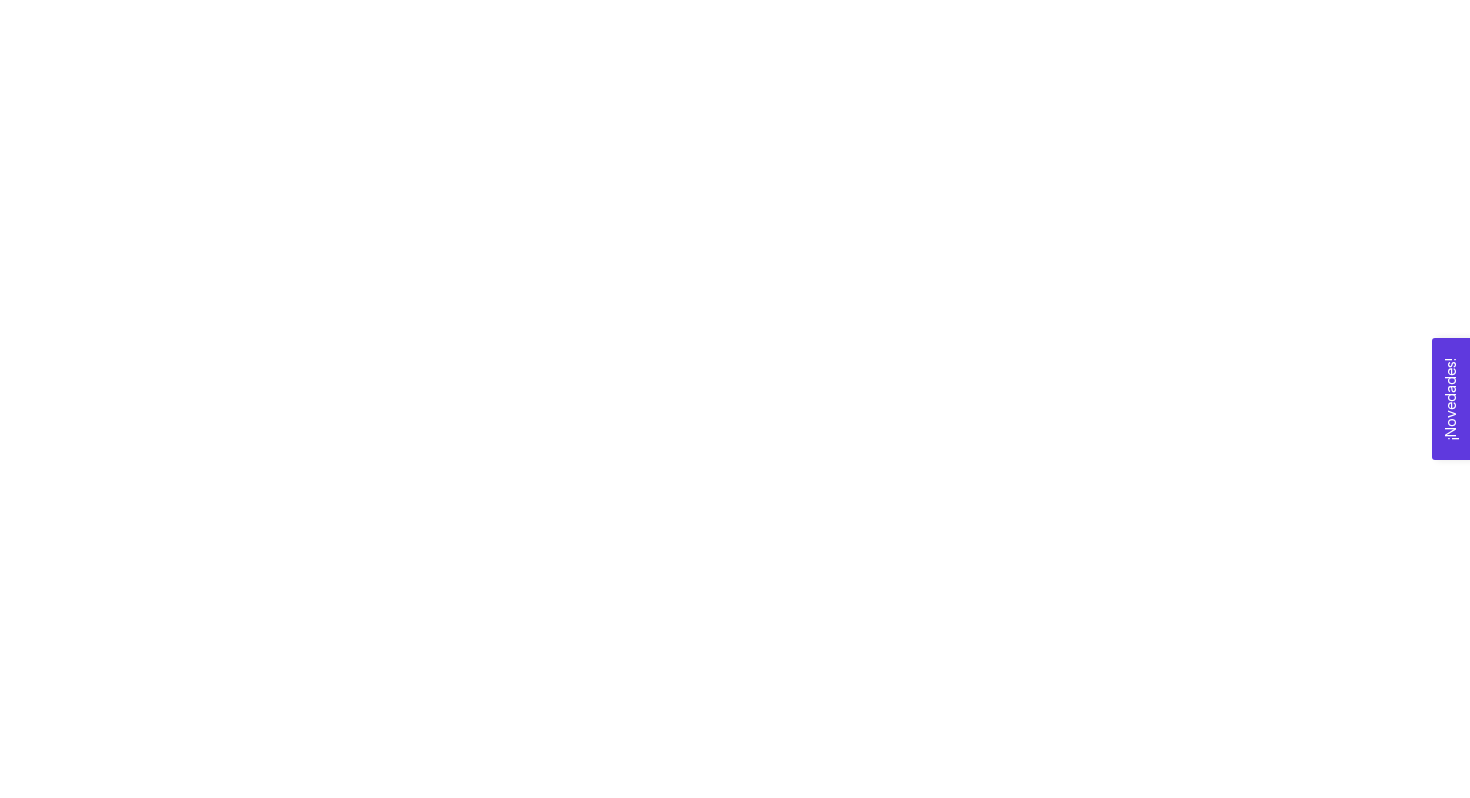 scroll, scrollTop: 0, scrollLeft: 0, axis: both 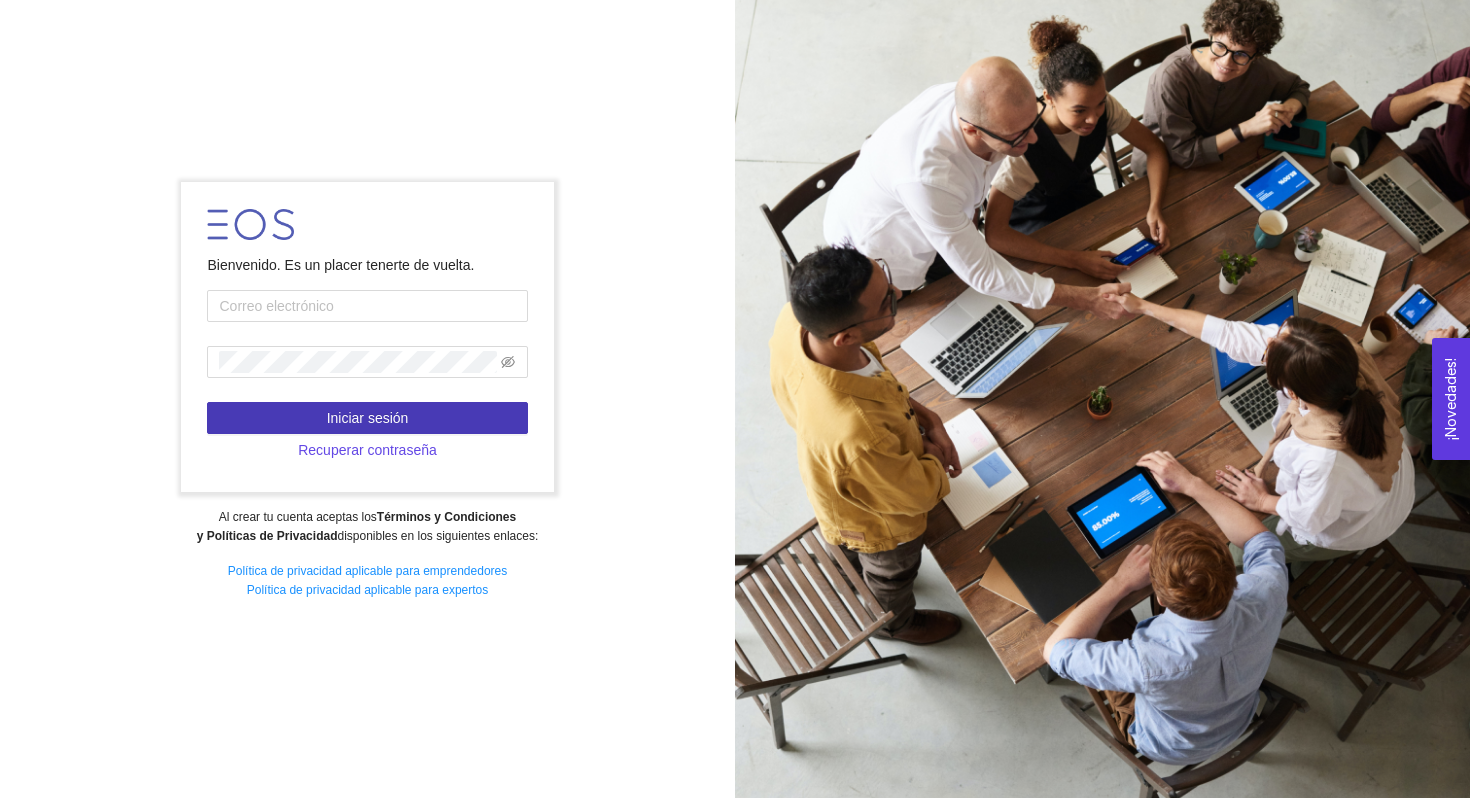 type on "[EMAIL]" 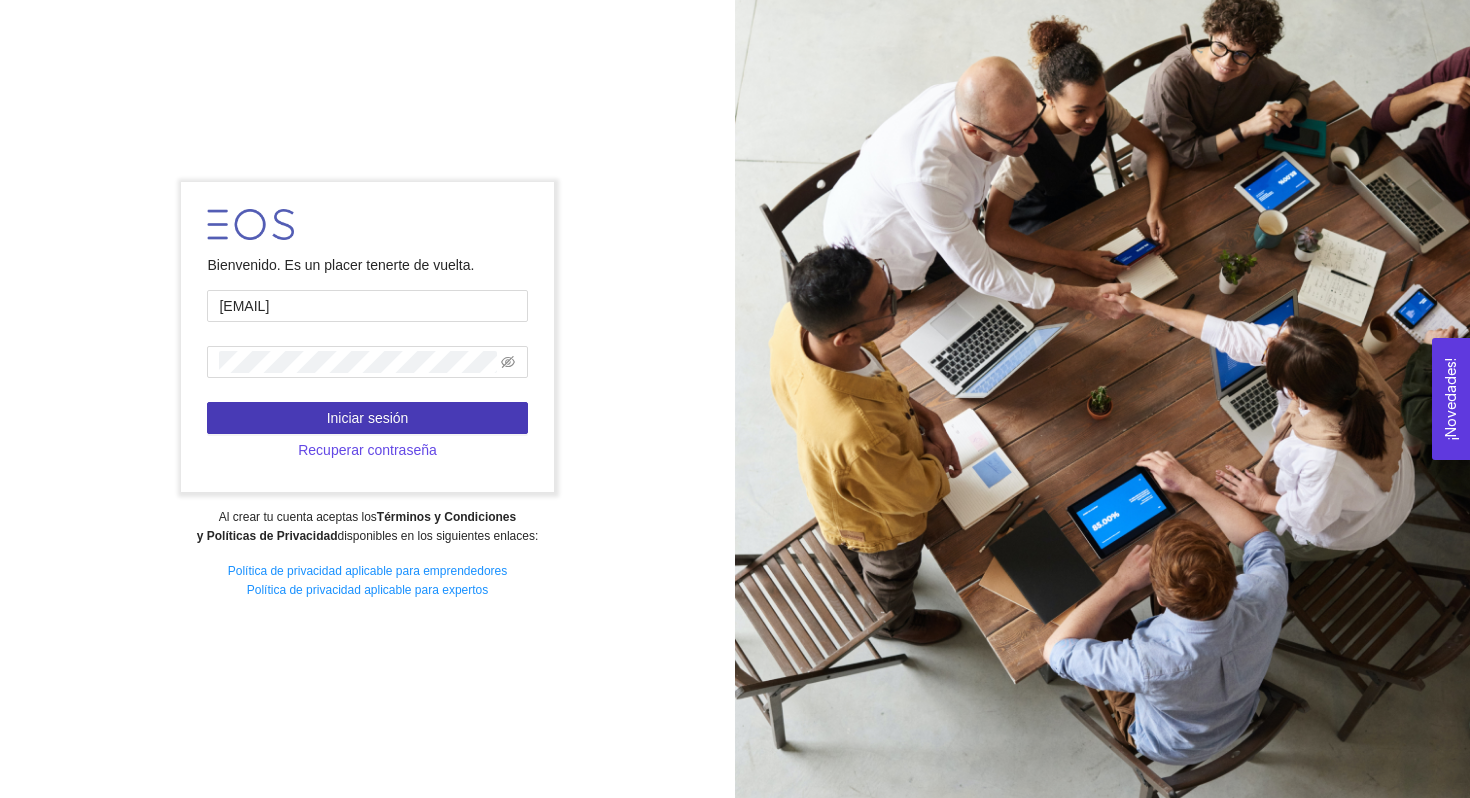 click on "Iniciar sesión" at bounding box center [368, 418] 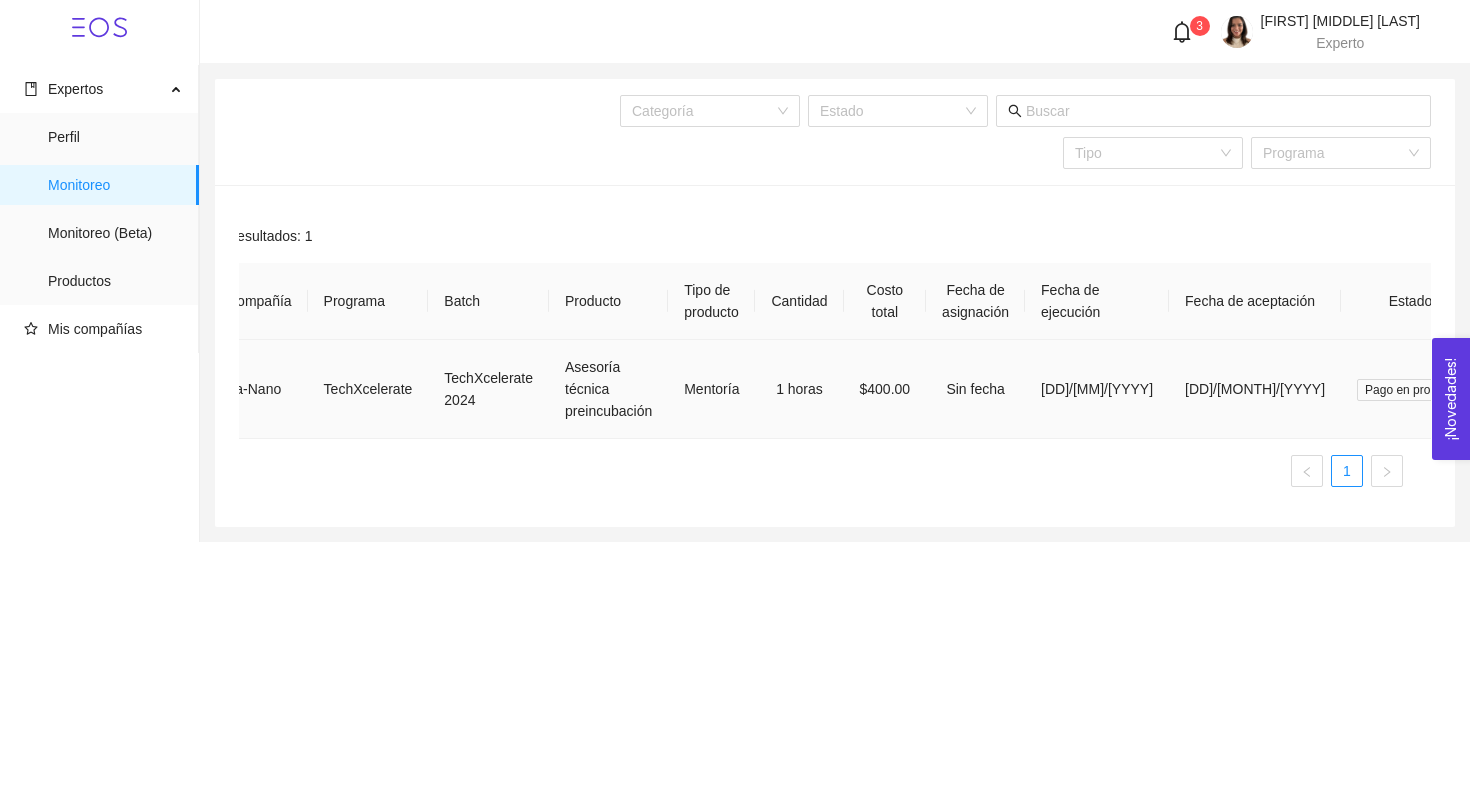 scroll, scrollTop: 0, scrollLeft: 0, axis: both 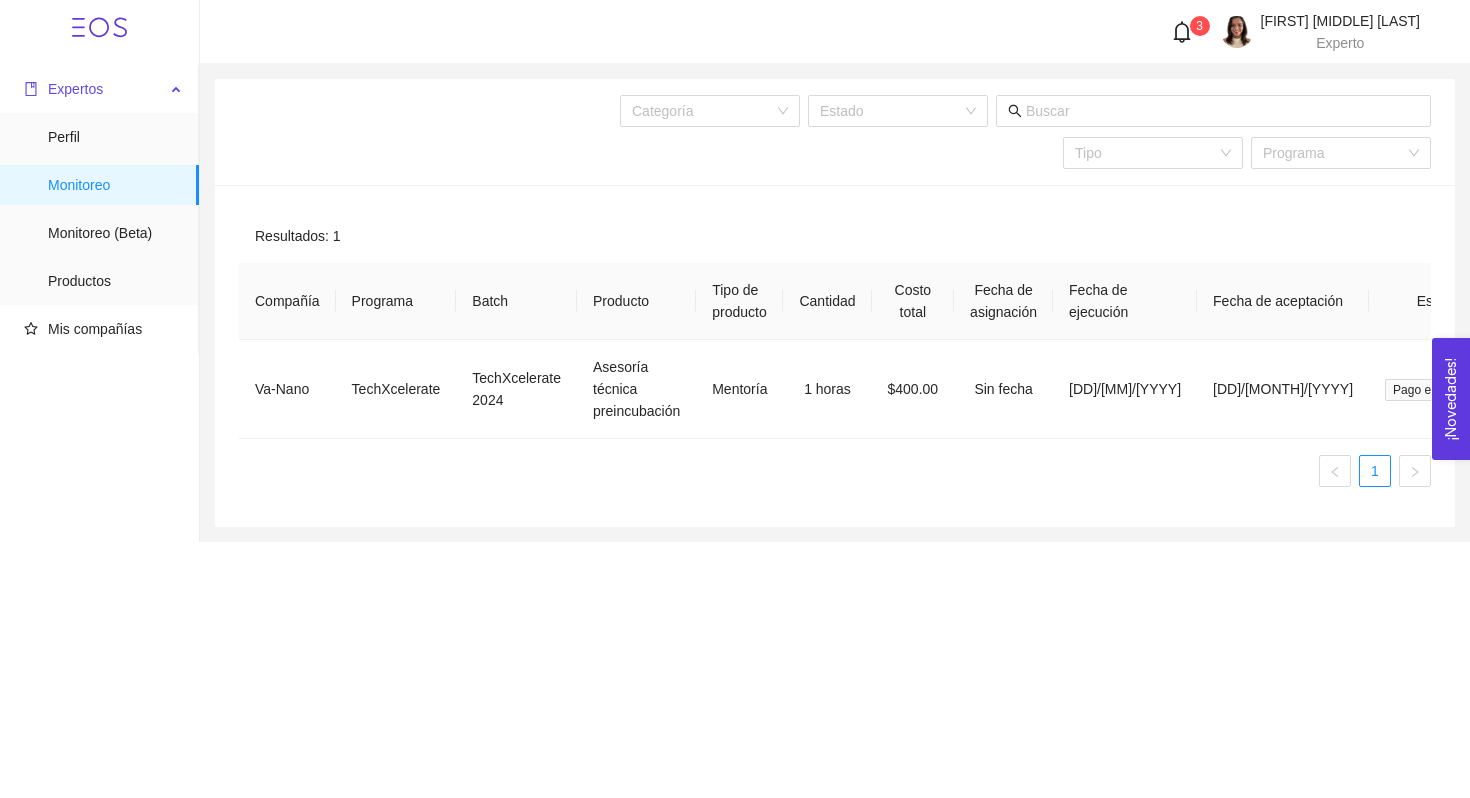 click on "Expertos" at bounding box center [94, 89] 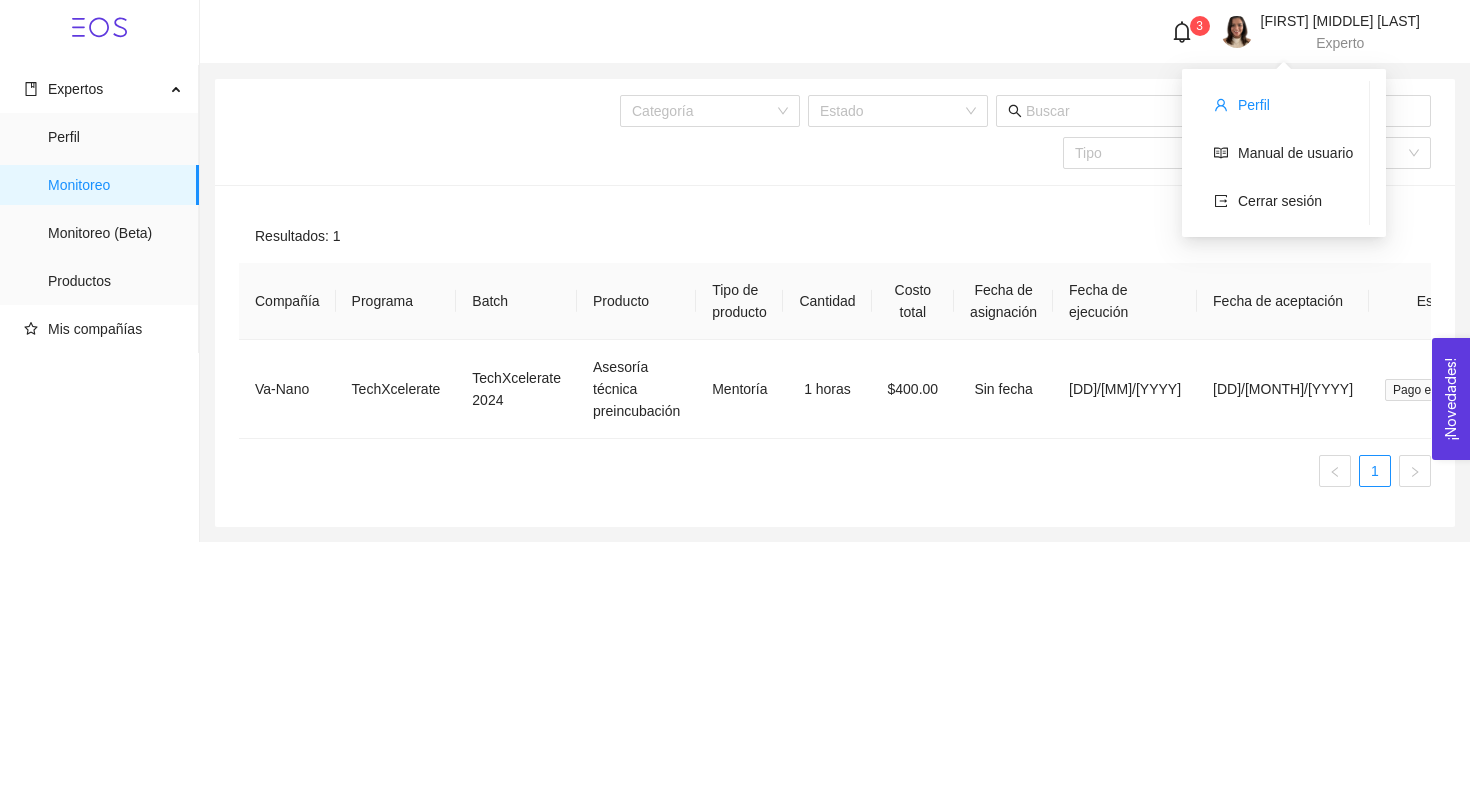 click on "Perfil" at bounding box center [1254, 105] 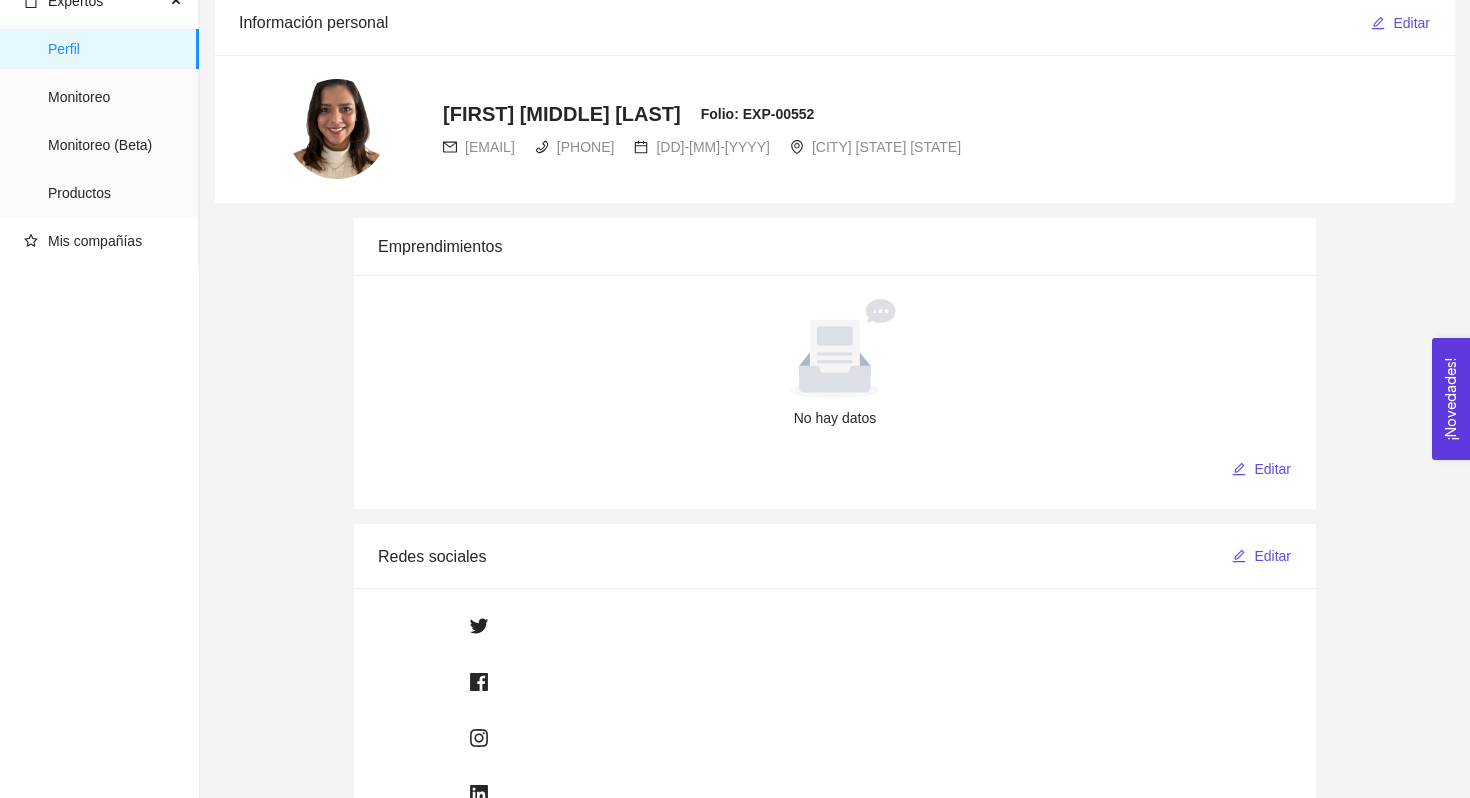 scroll, scrollTop: 0, scrollLeft: 0, axis: both 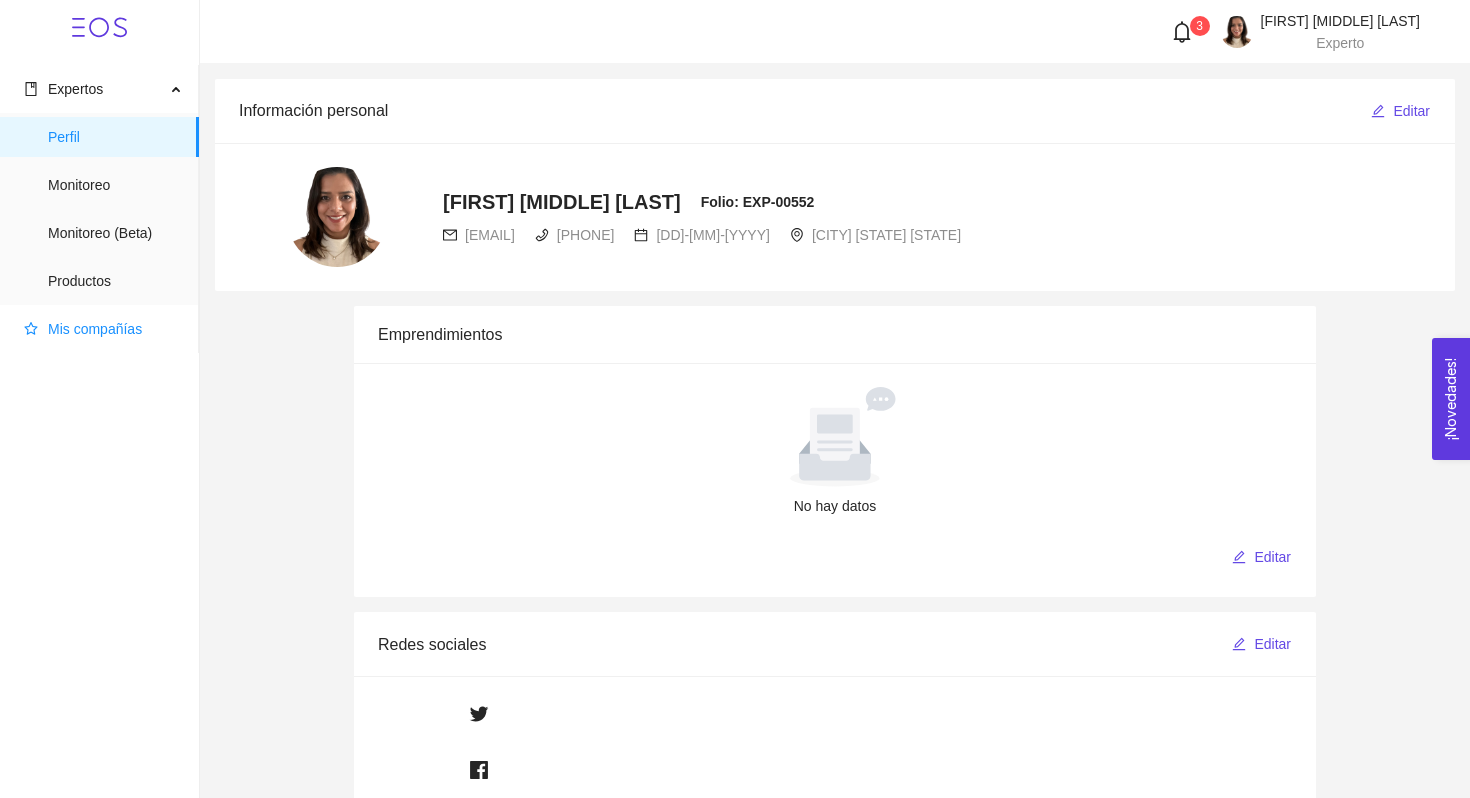 click on "Mis compañías" at bounding box center [95, 329] 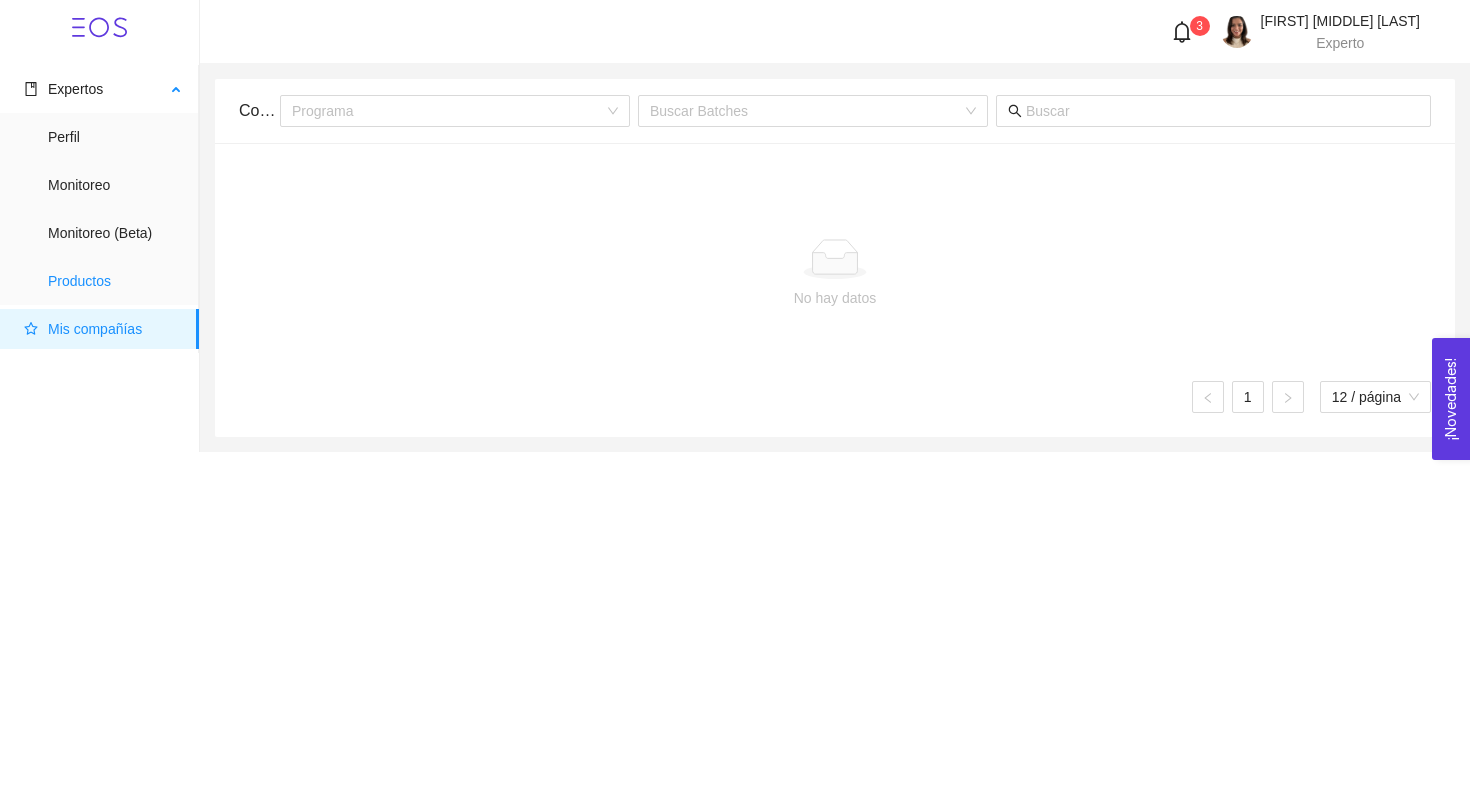 click on "Productos" at bounding box center (115, 281) 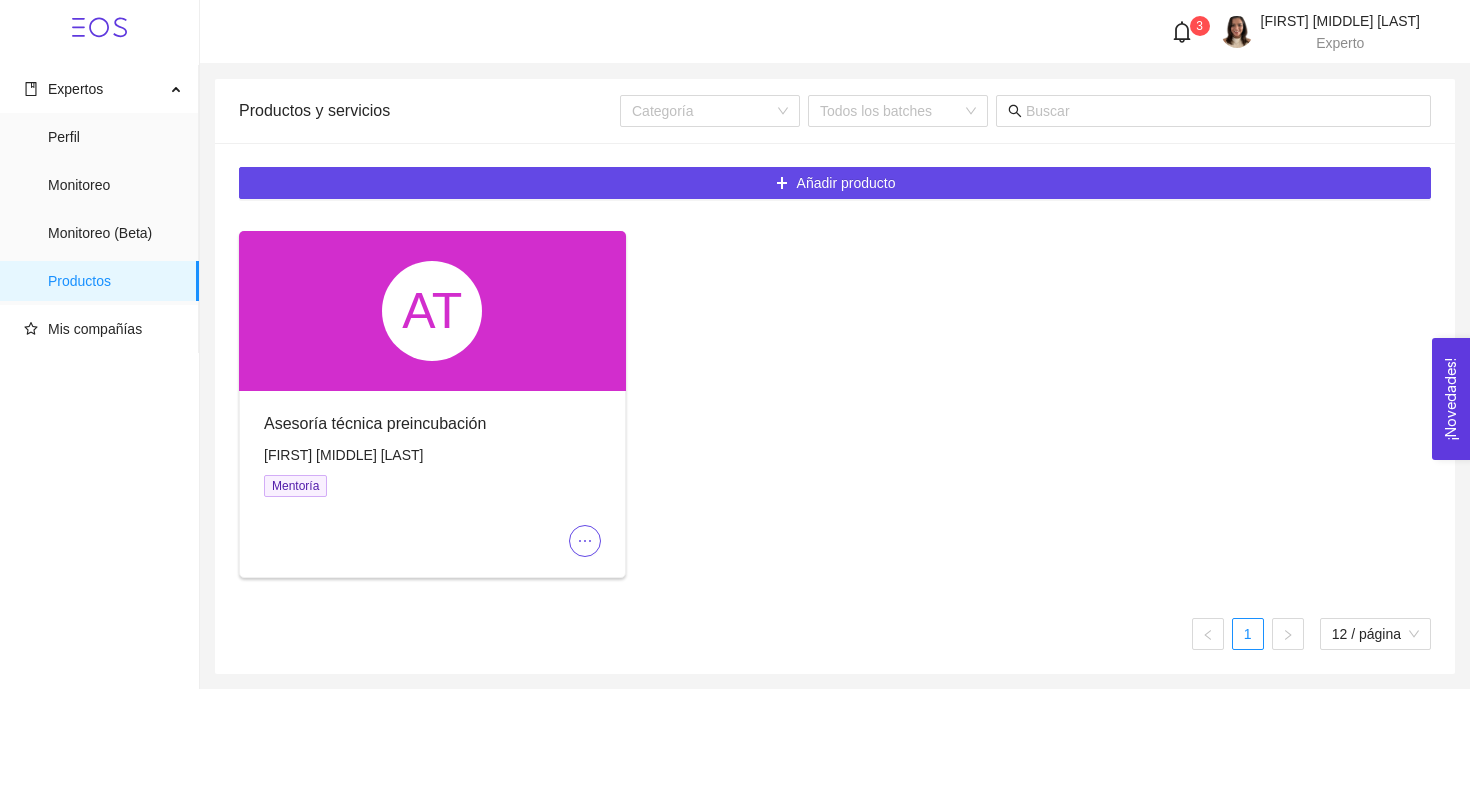 click on "AT" at bounding box center [432, 311] 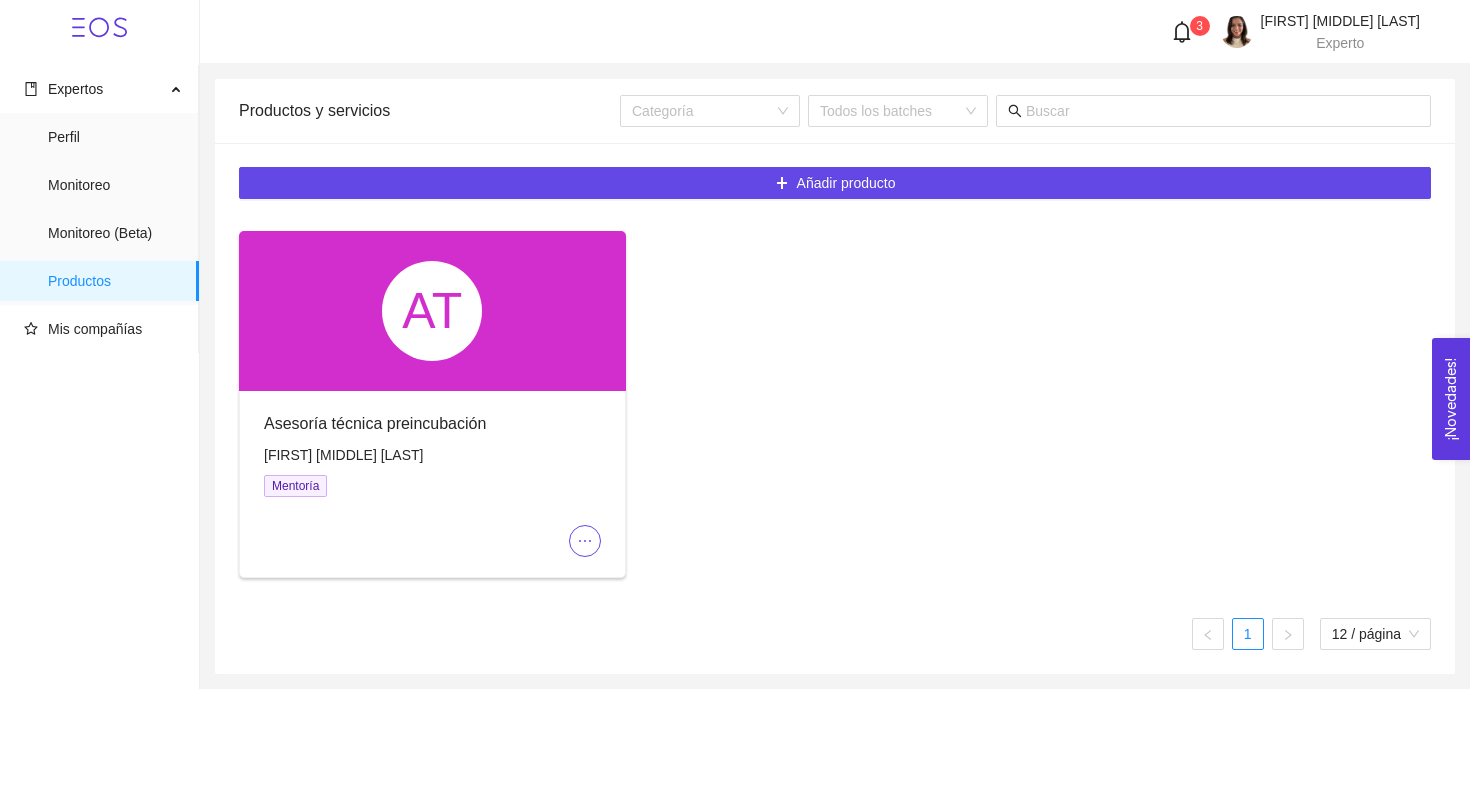 click at bounding box center [585, 541] 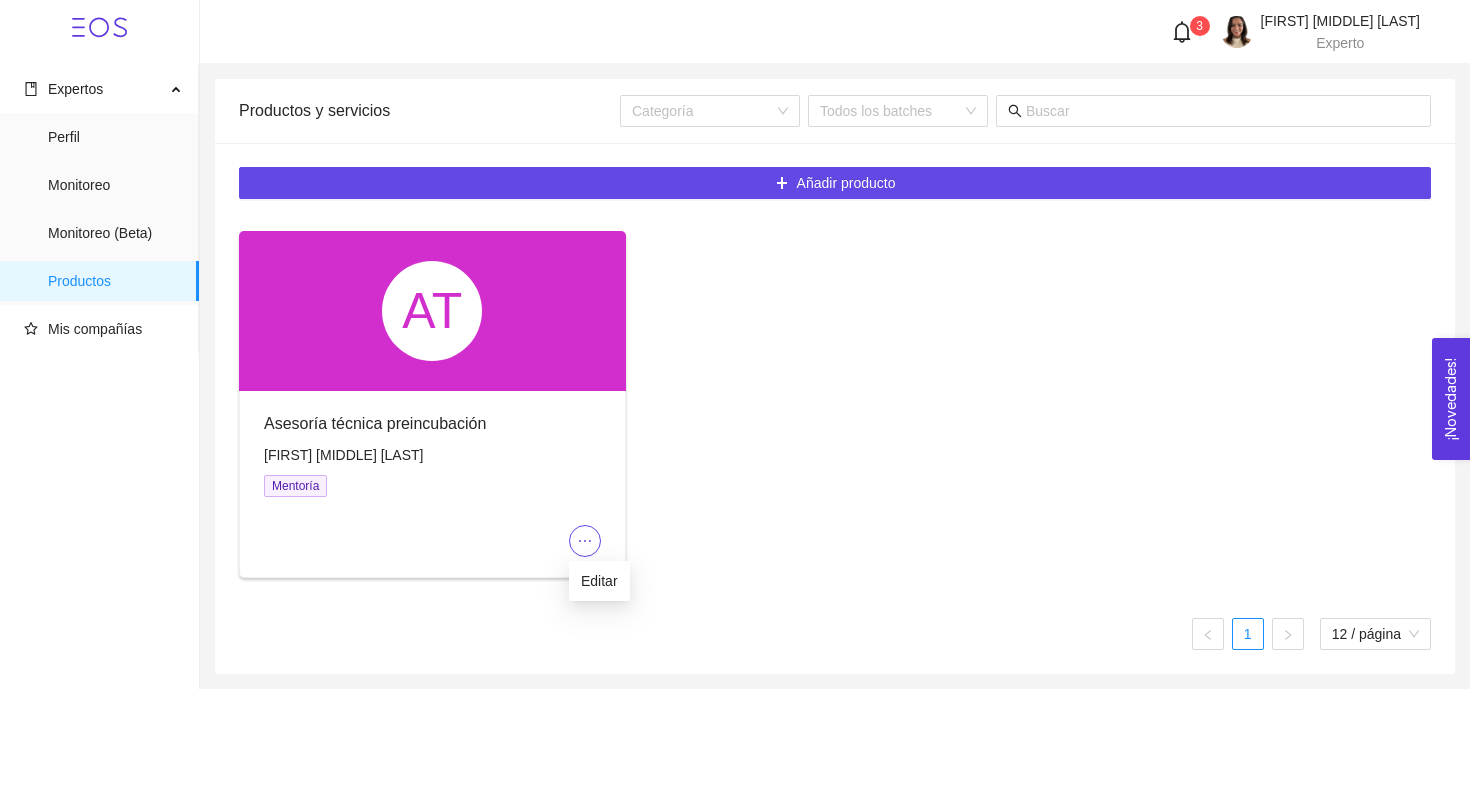 click on "Mentoría" at bounding box center (432, 485) 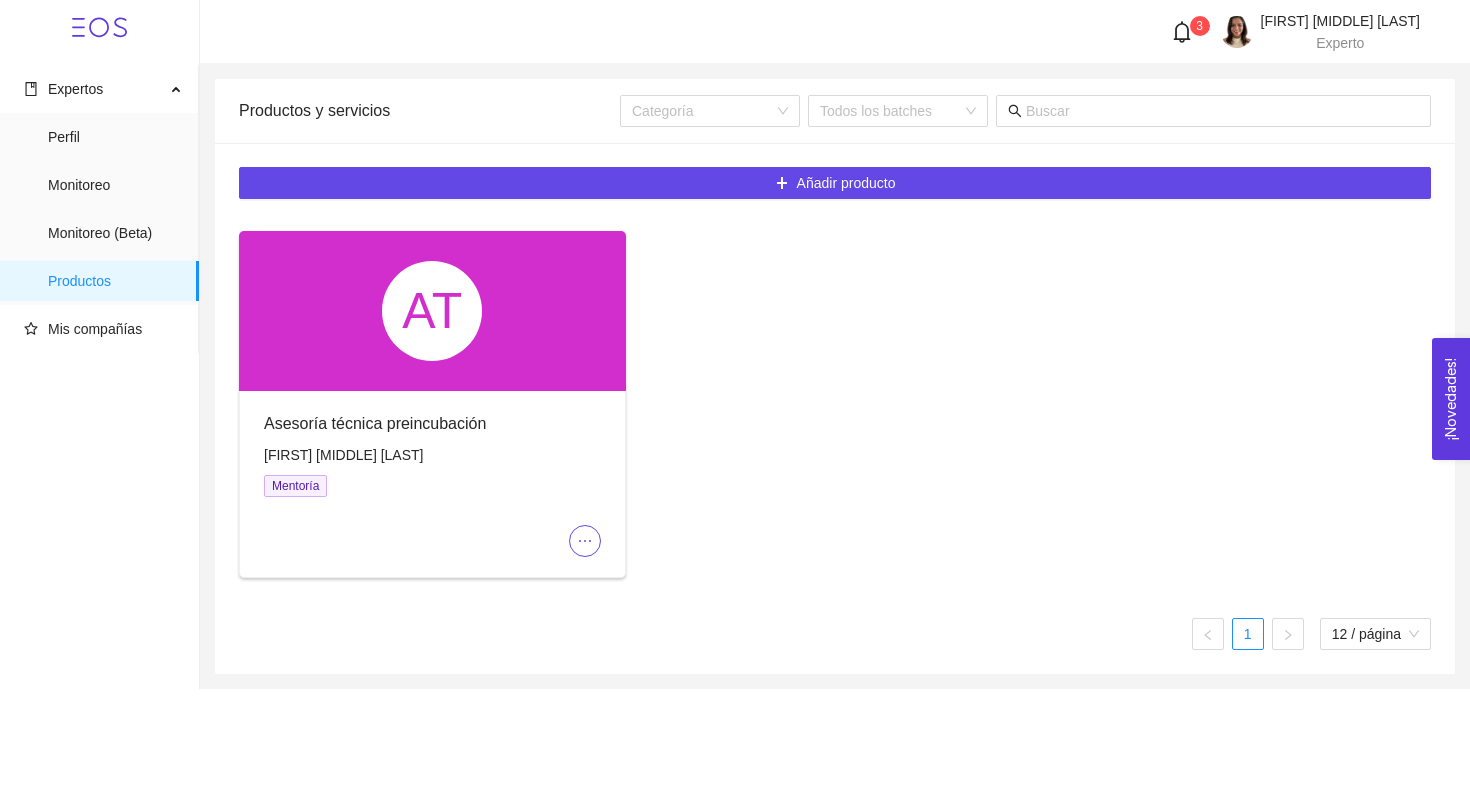 click on "AT" at bounding box center (432, 311) 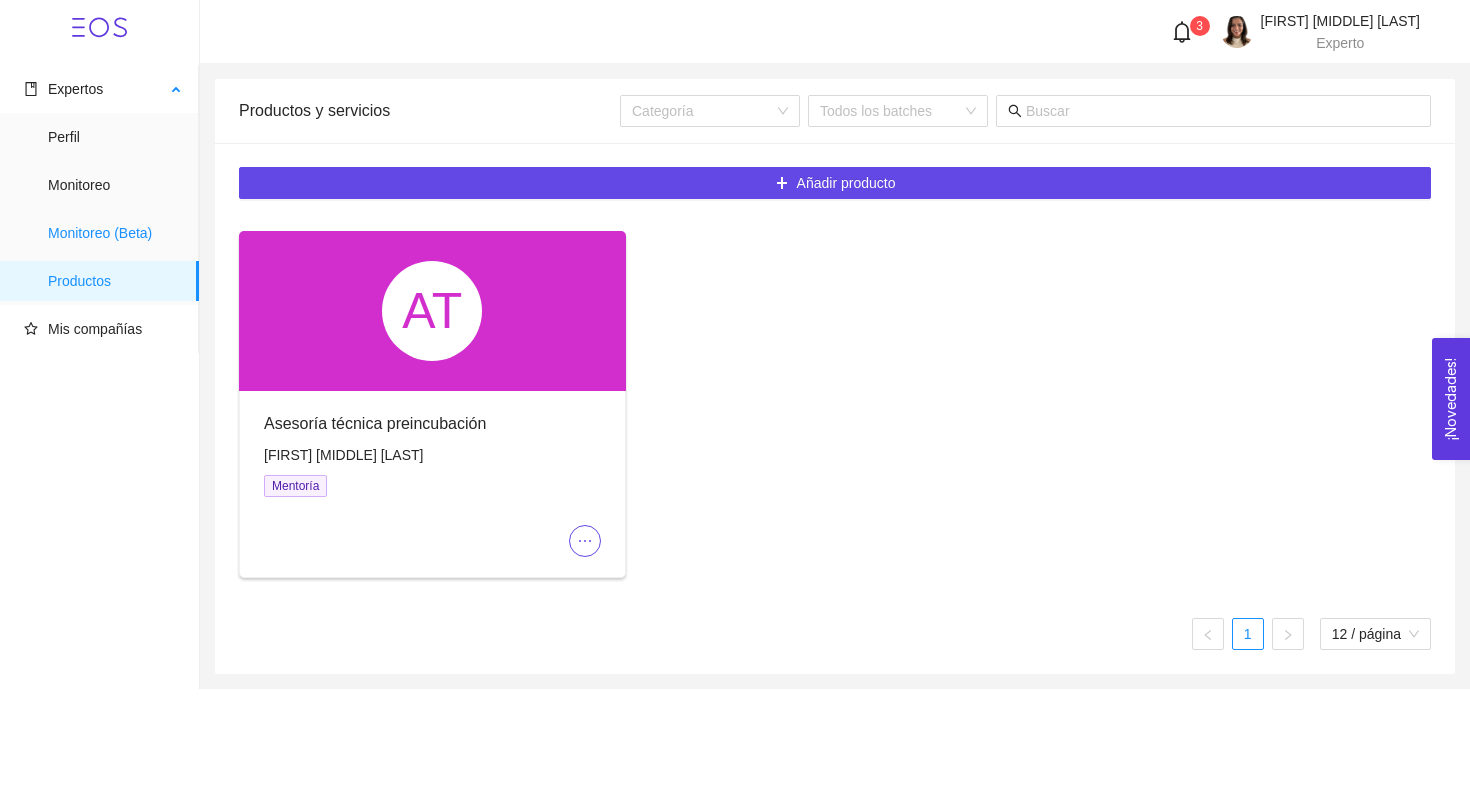 click on "Monitoreo (Beta)" at bounding box center (115, 233) 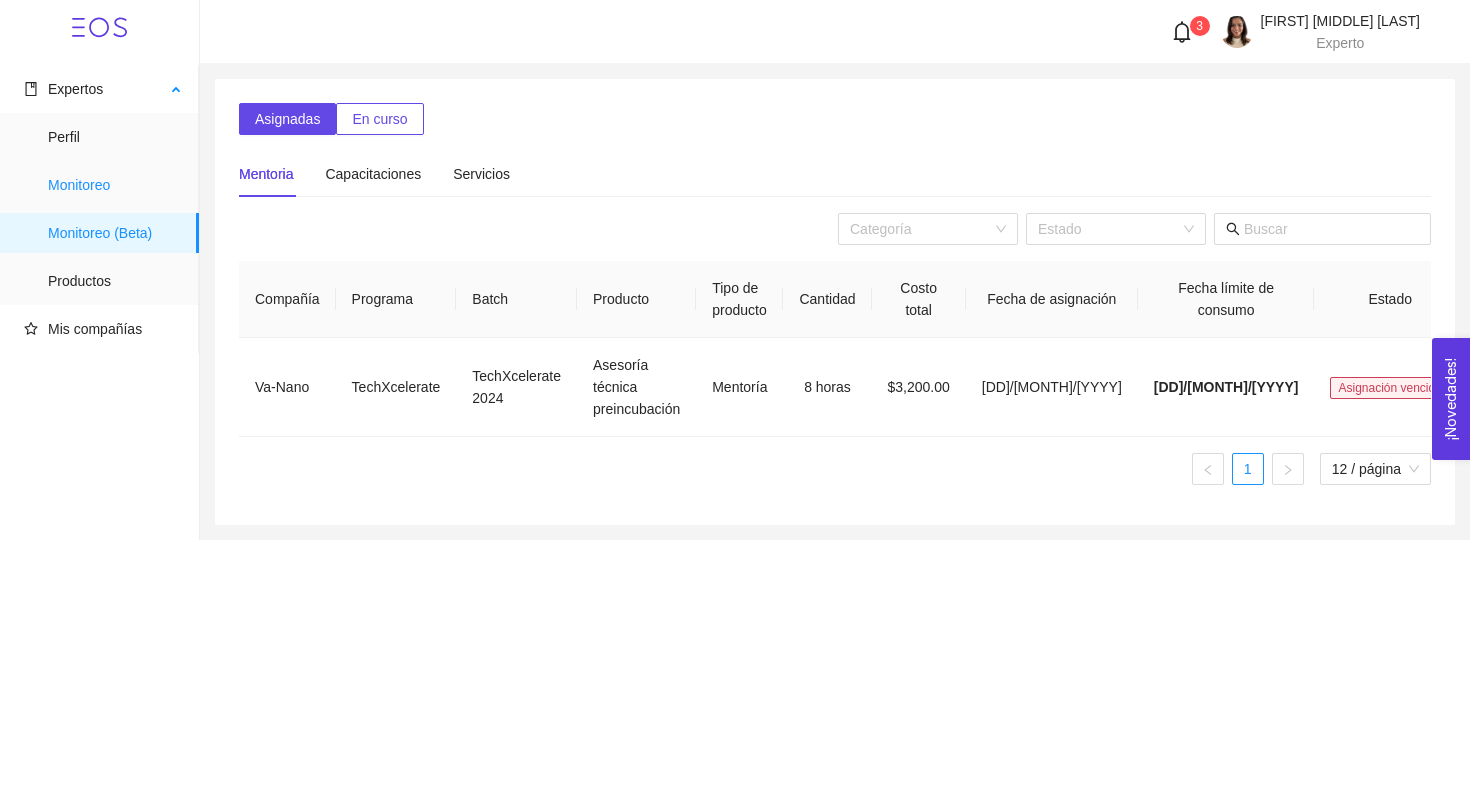 click on "Monitoreo" at bounding box center (115, 185) 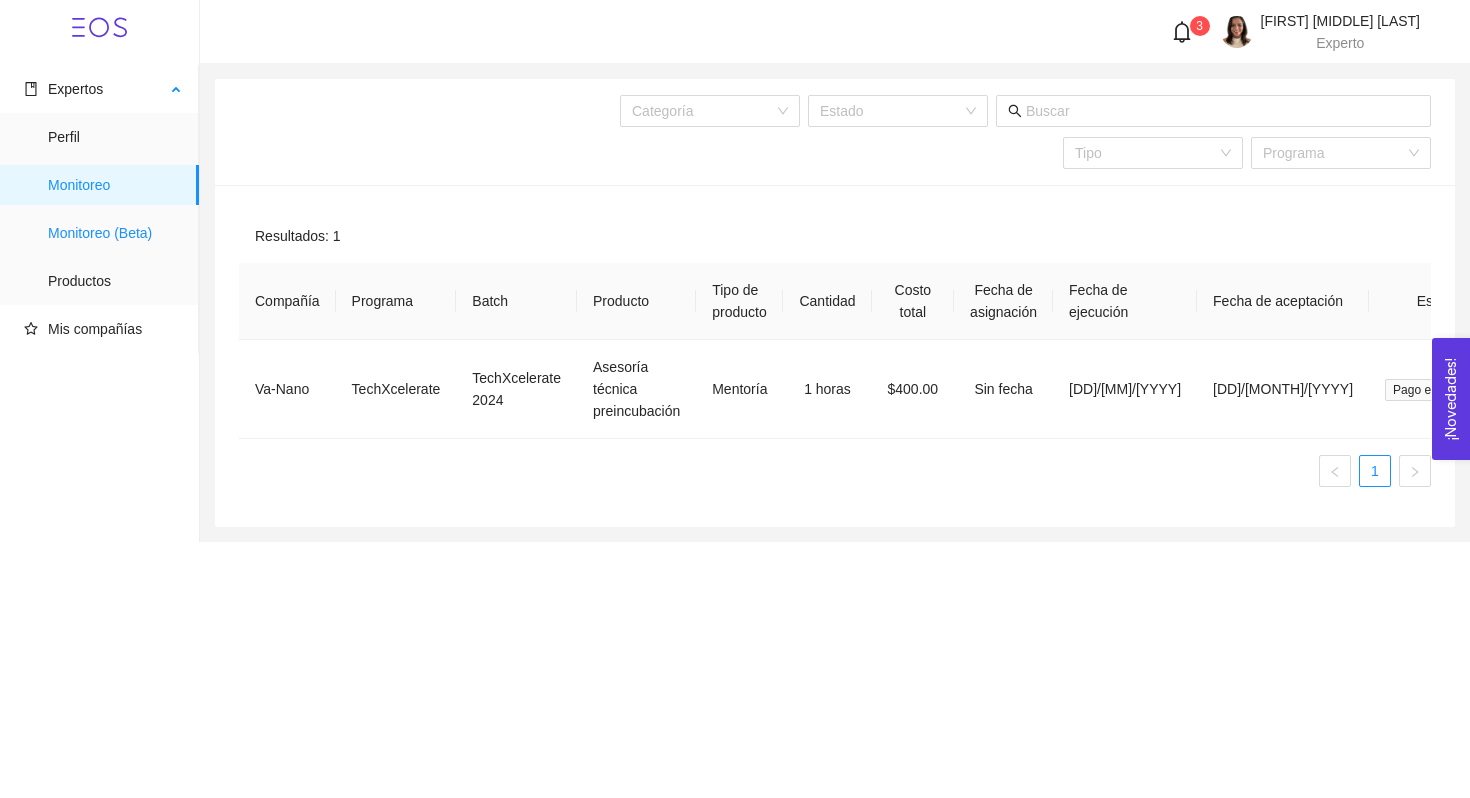 click on "Monitoreo (Beta)" at bounding box center [115, 233] 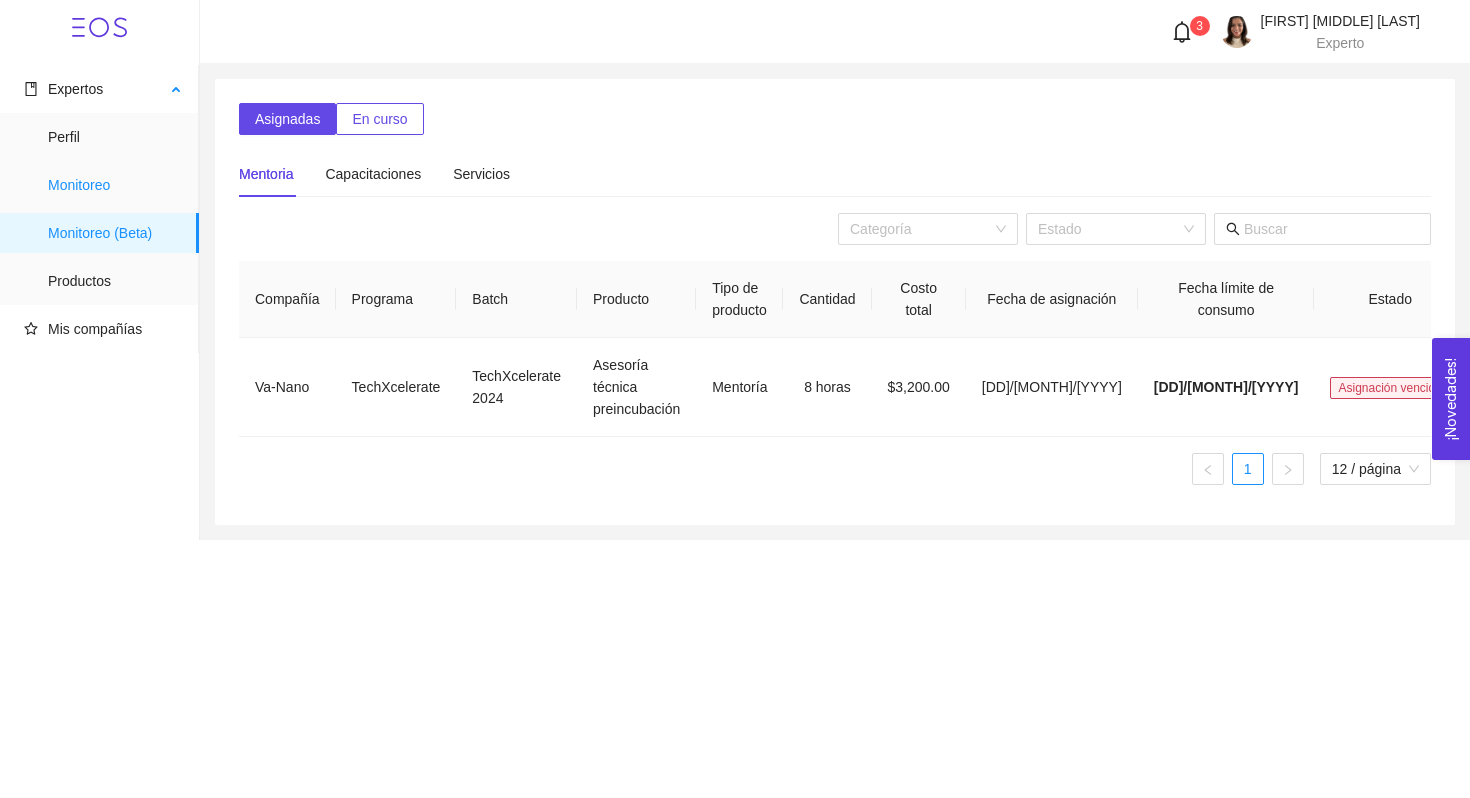 click on "Monitoreo" at bounding box center (115, 185) 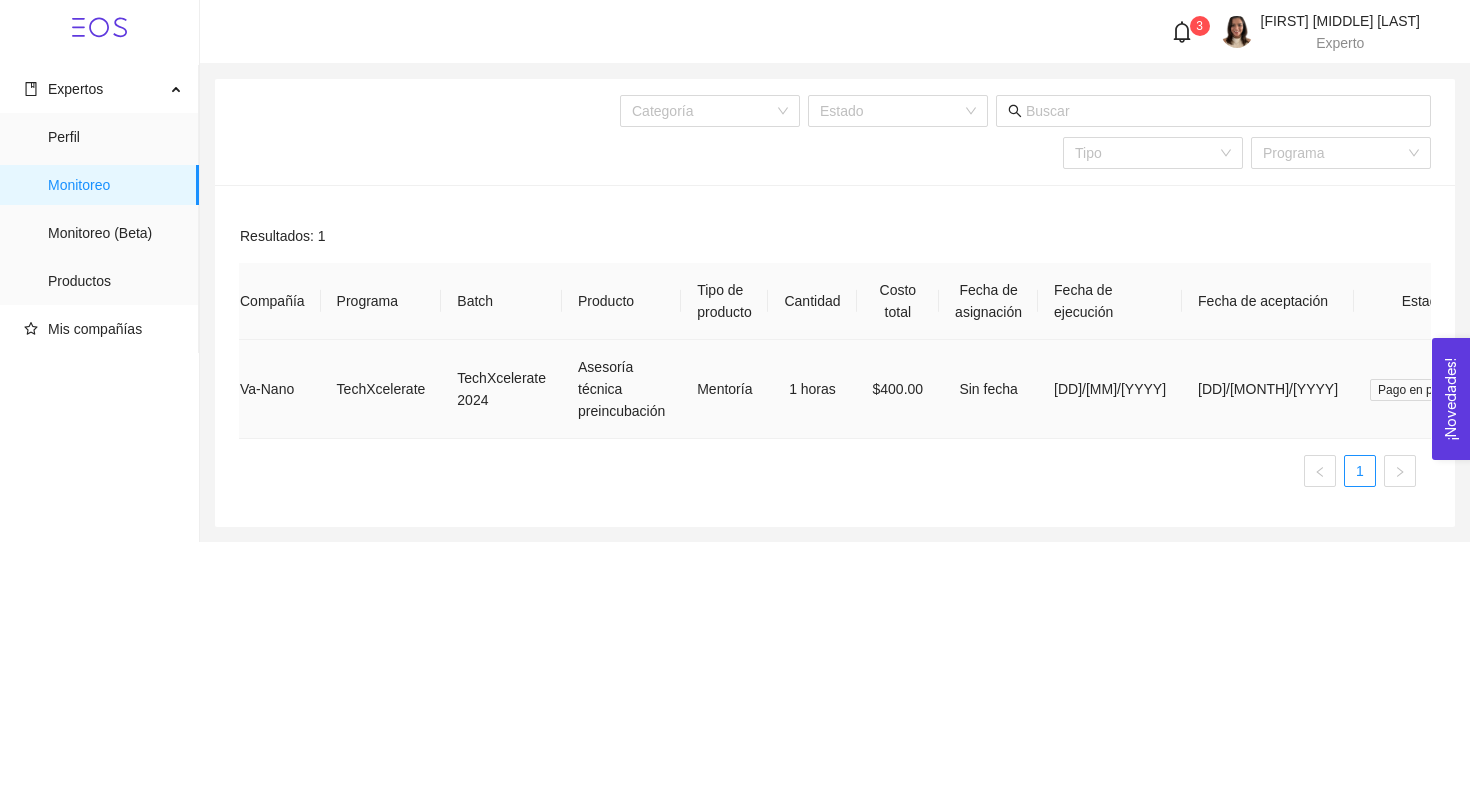 scroll, scrollTop: 0, scrollLeft: 28, axis: horizontal 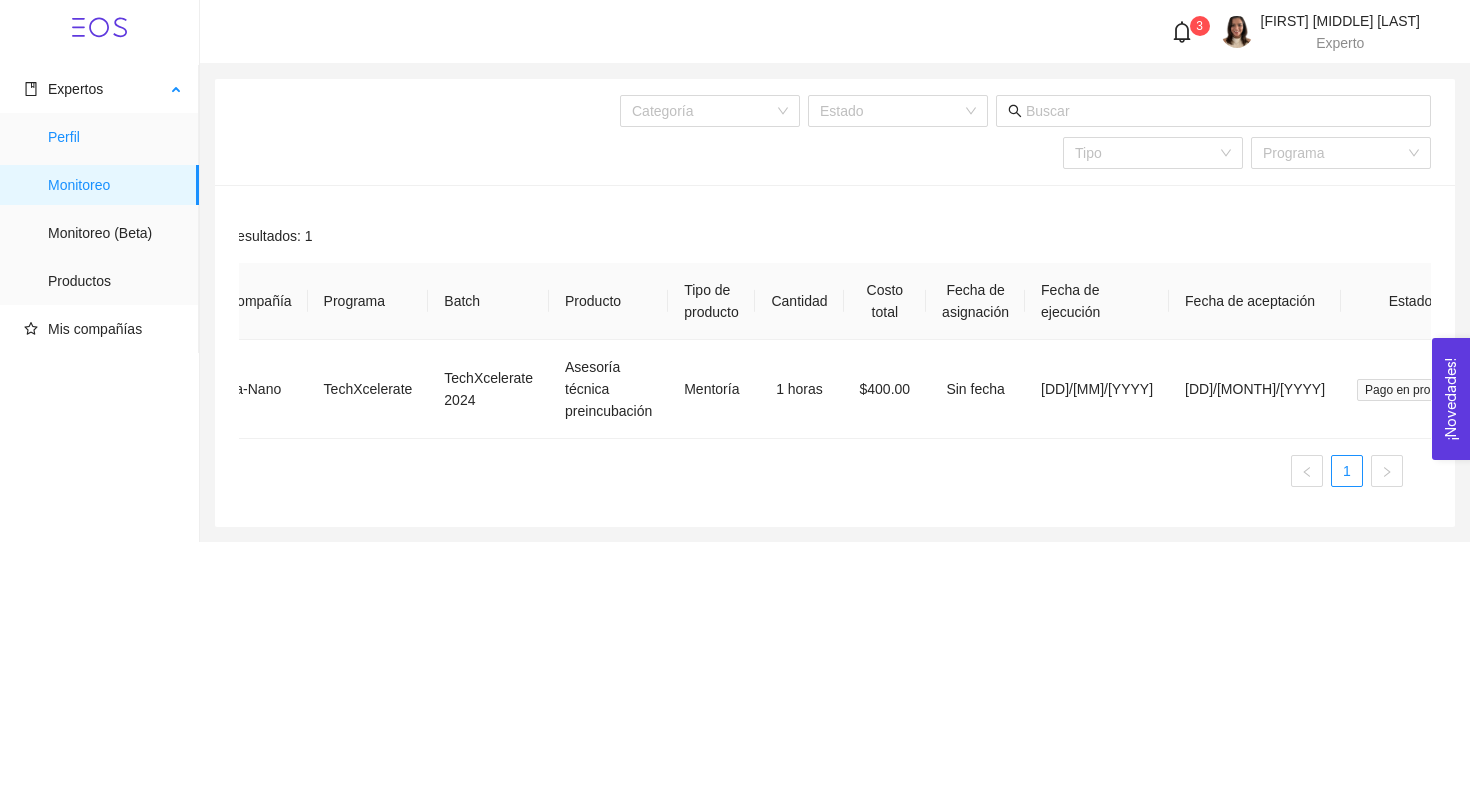 click on "Perfil" at bounding box center (115, 137) 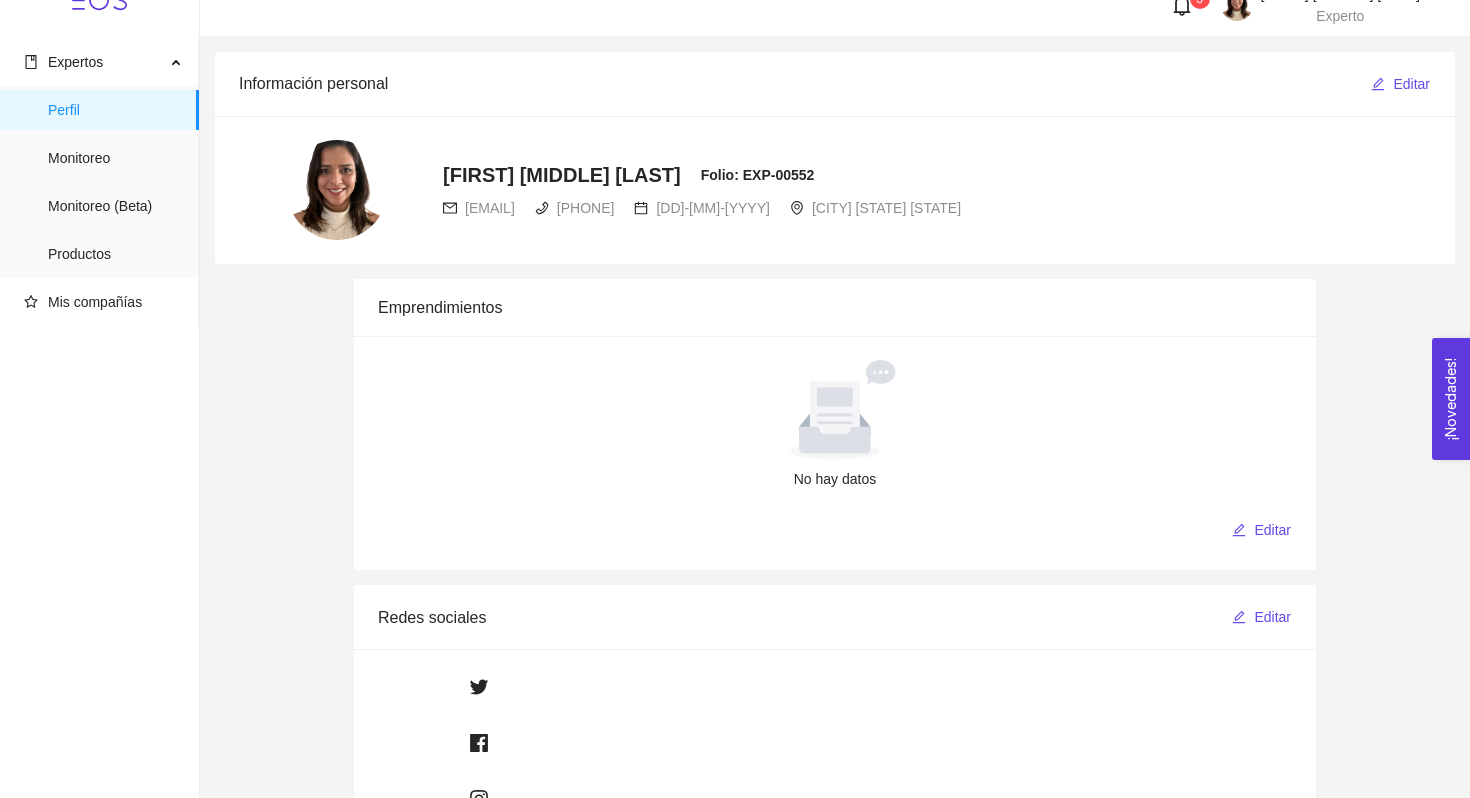 scroll, scrollTop: 0, scrollLeft: 0, axis: both 